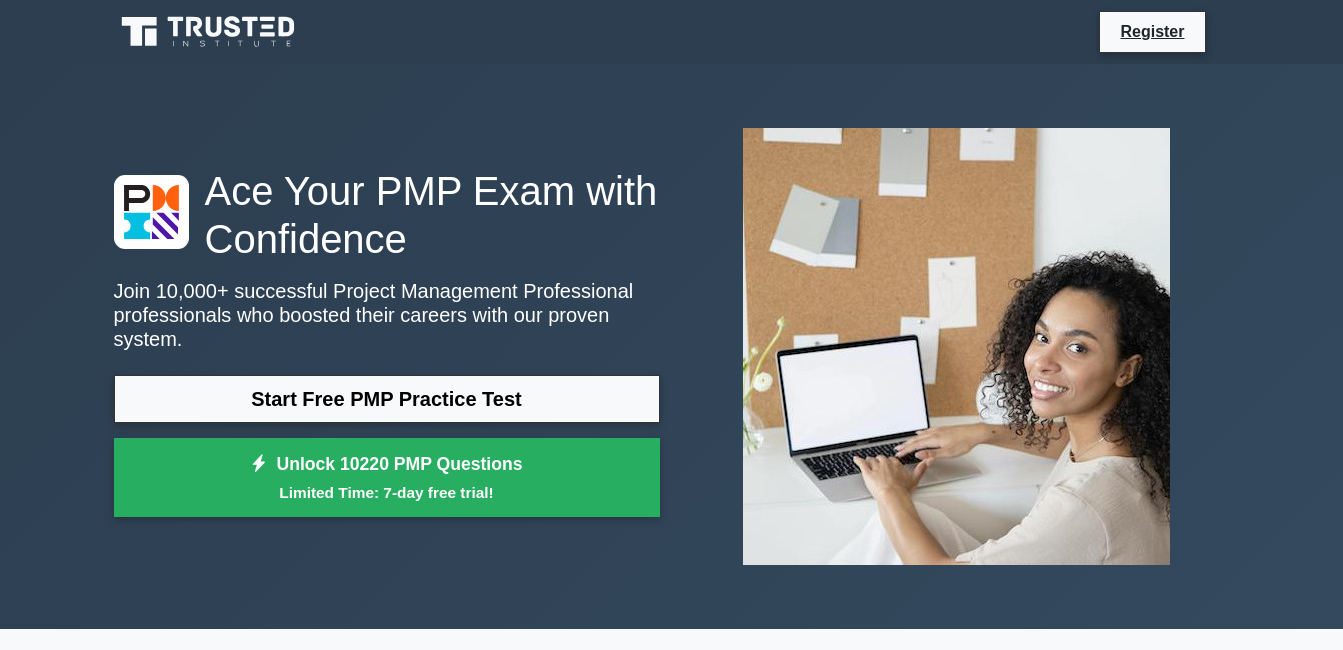 scroll, scrollTop: 0, scrollLeft: 0, axis: both 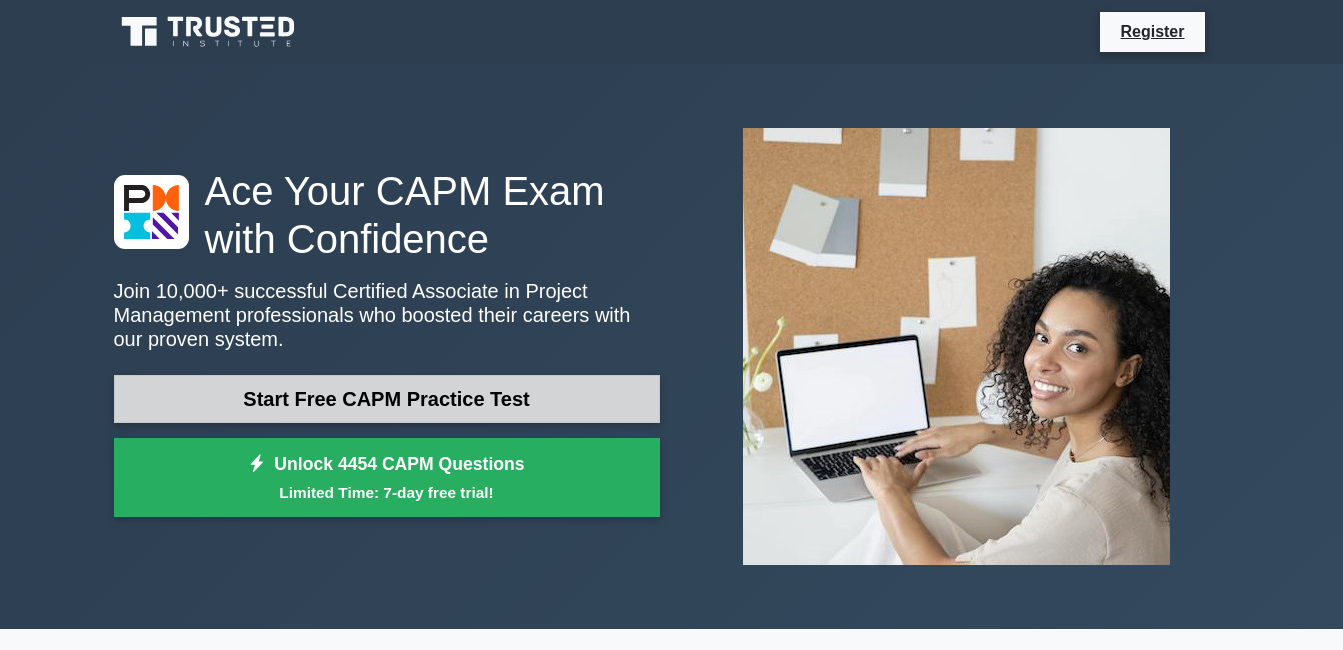 click on "Start Free CAPM Practice Test" at bounding box center (387, 399) 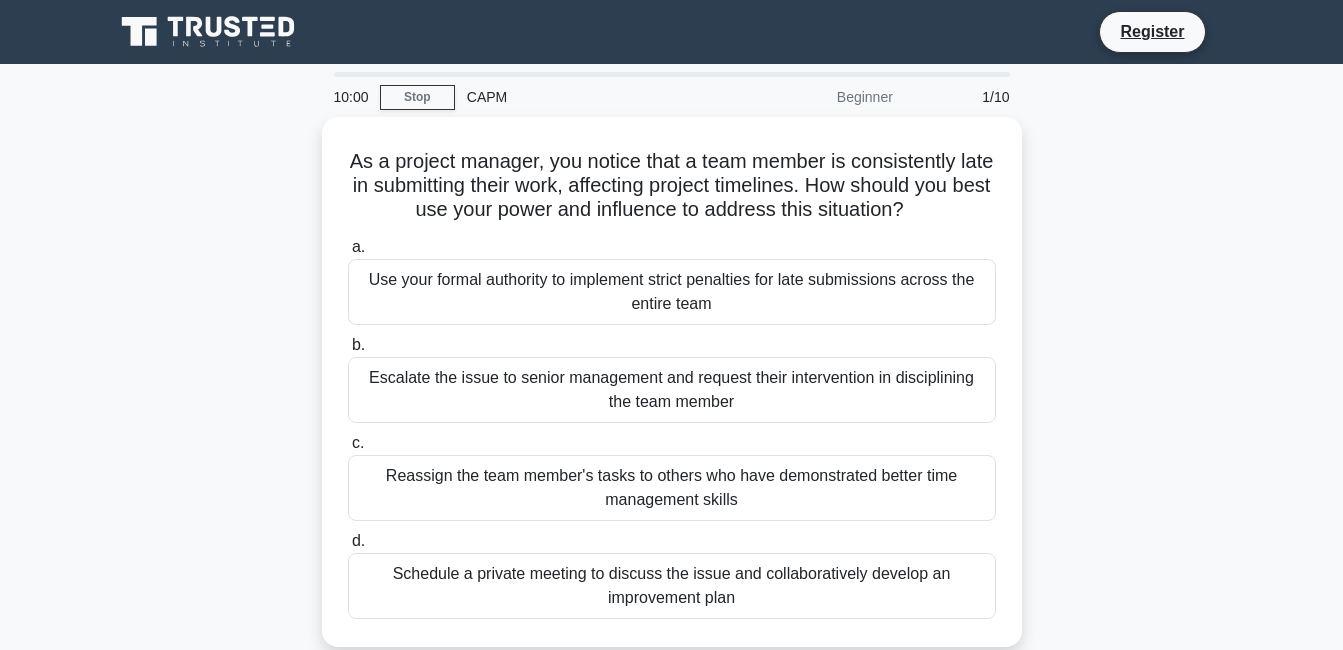 scroll, scrollTop: 0, scrollLeft: 0, axis: both 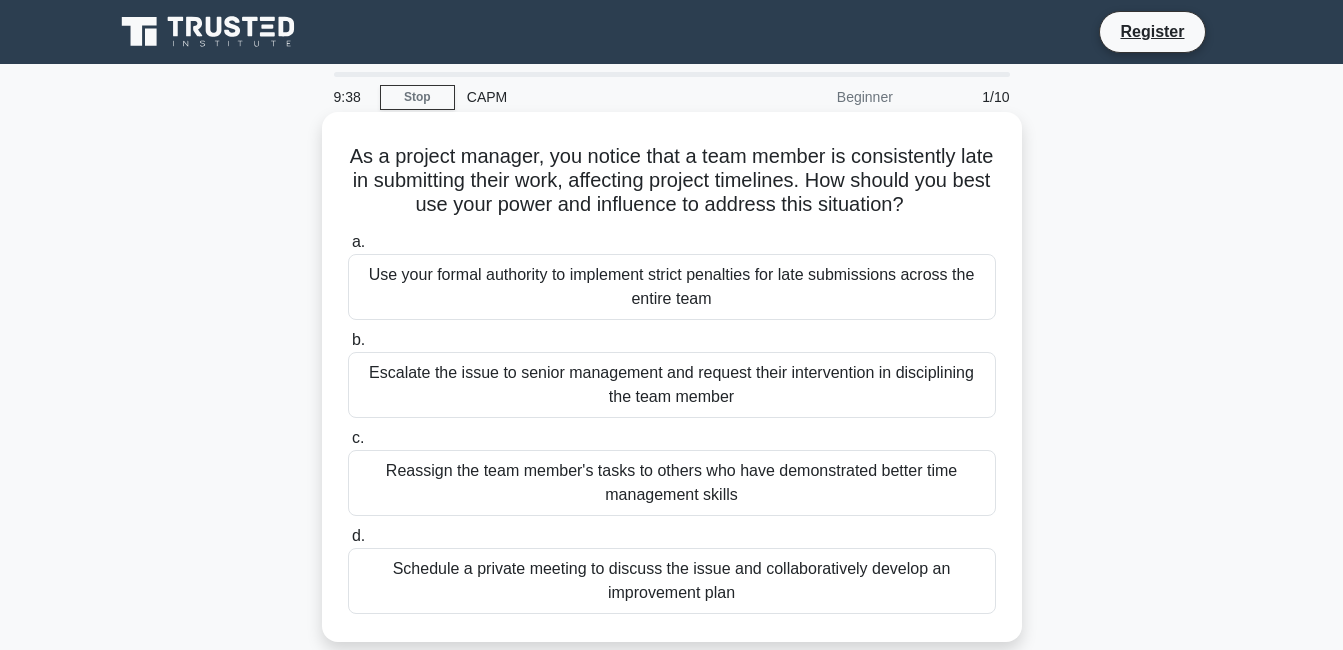 click on "Use your formal authority to implement strict penalties for late submissions across the entire team" at bounding box center (672, 287) 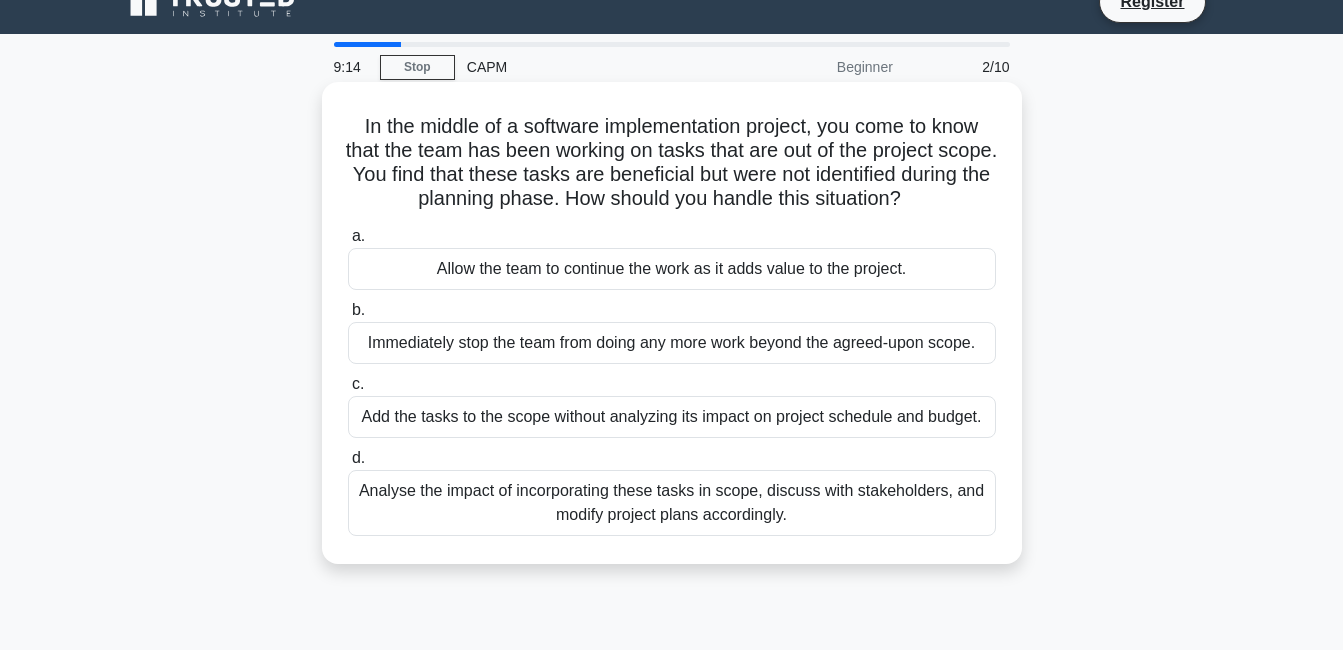 scroll, scrollTop: 0, scrollLeft: 0, axis: both 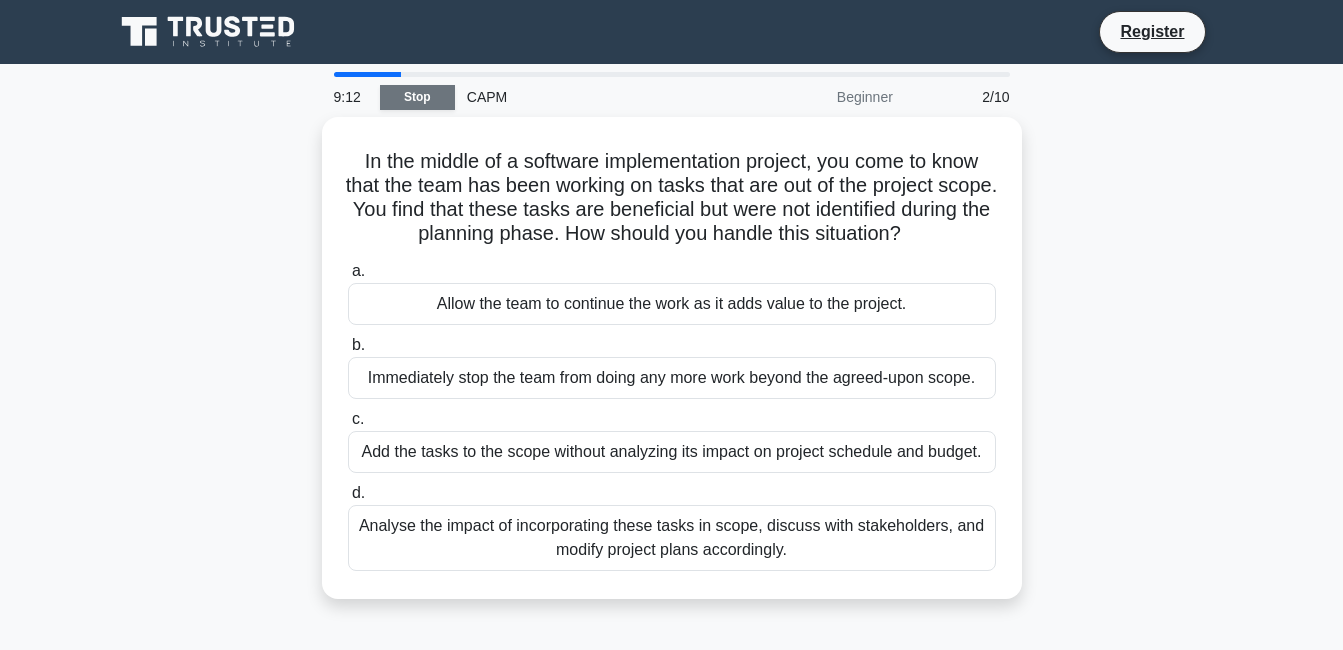 click on "Stop" at bounding box center [417, 97] 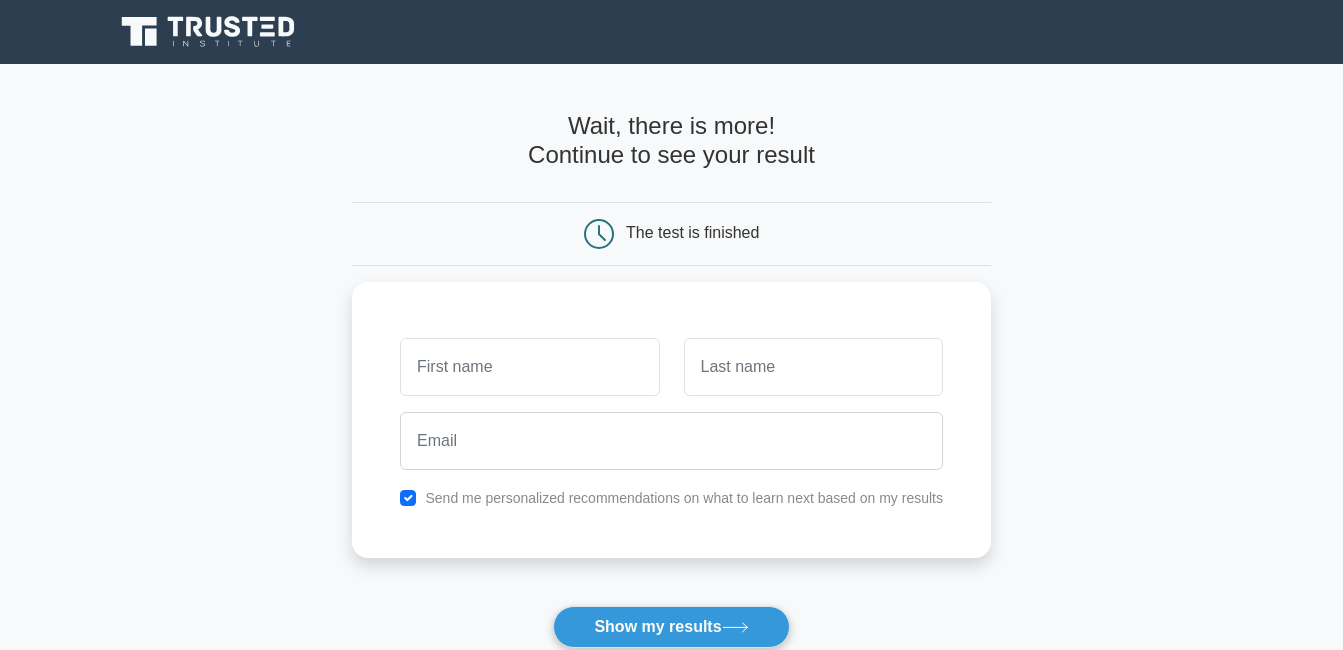 scroll, scrollTop: 0, scrollLeft: 0, axis: both 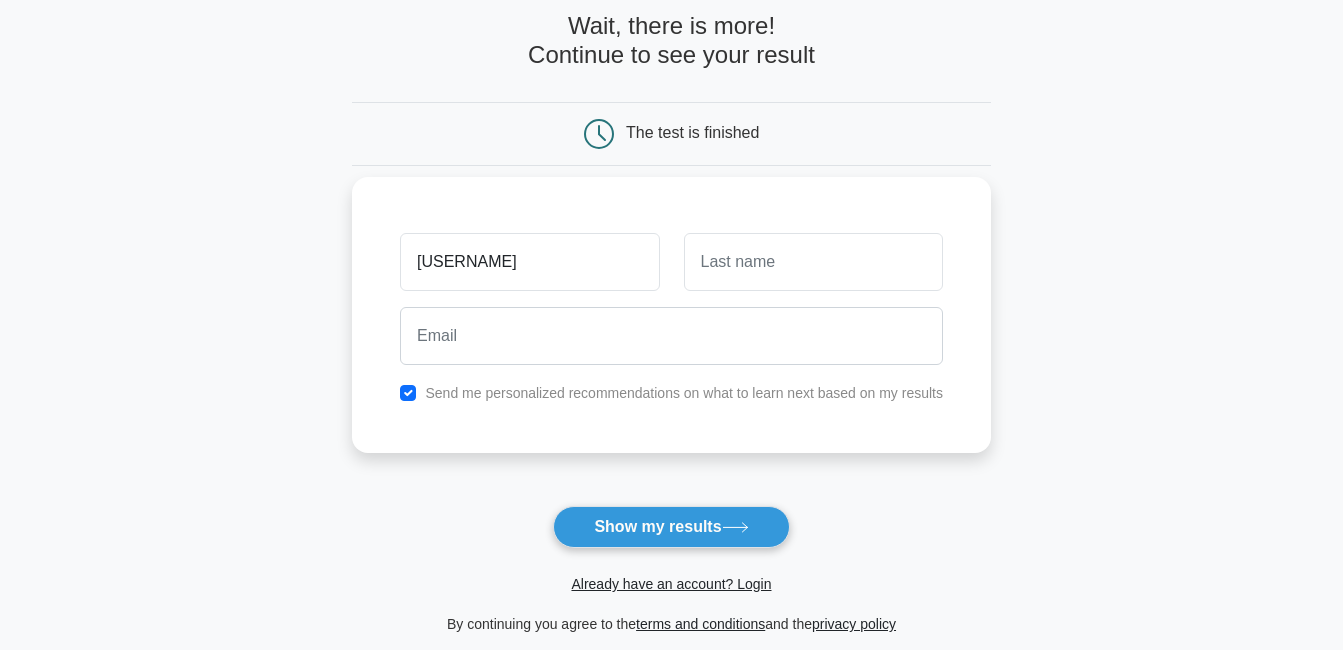 type on "[USERNAME]" 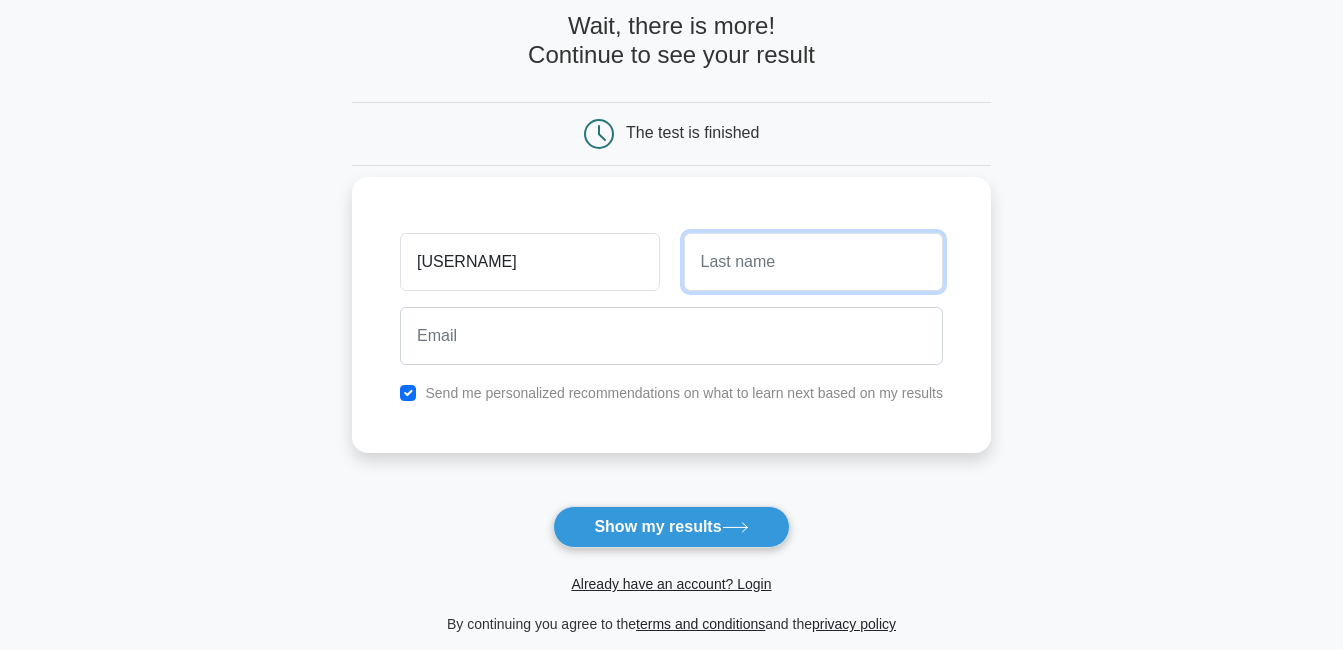 click at bounding box center [813, 262] 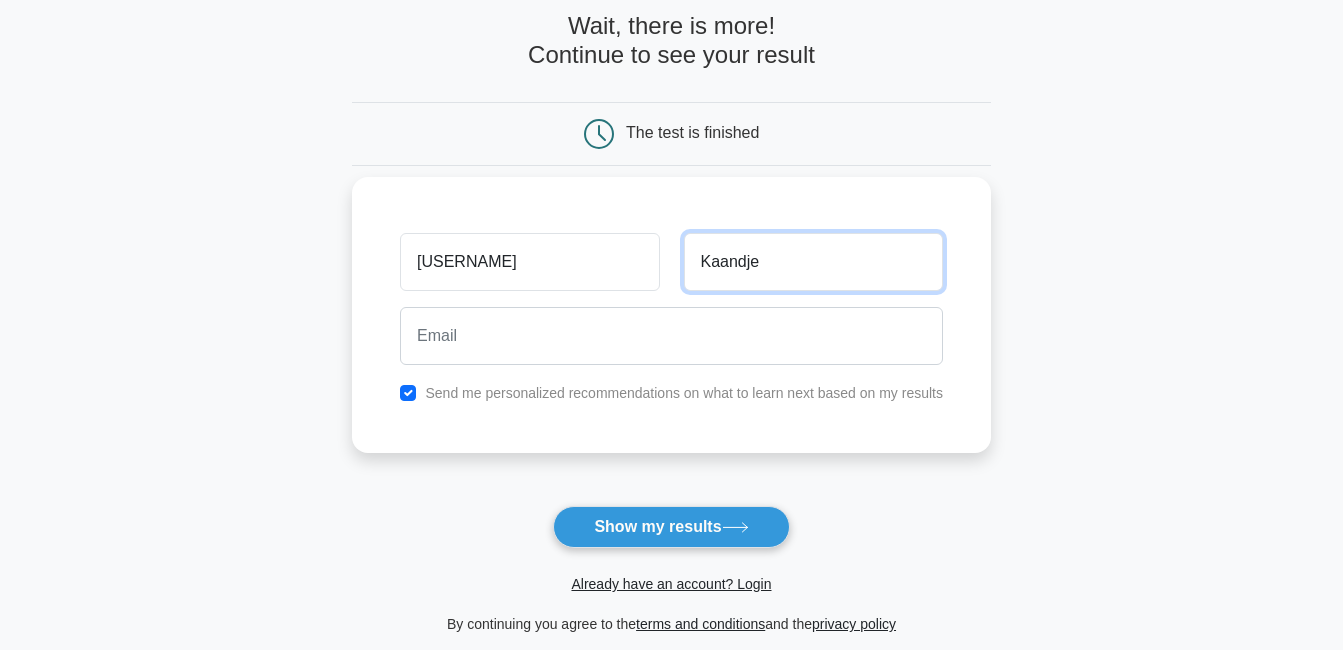 type on "Kaandje" 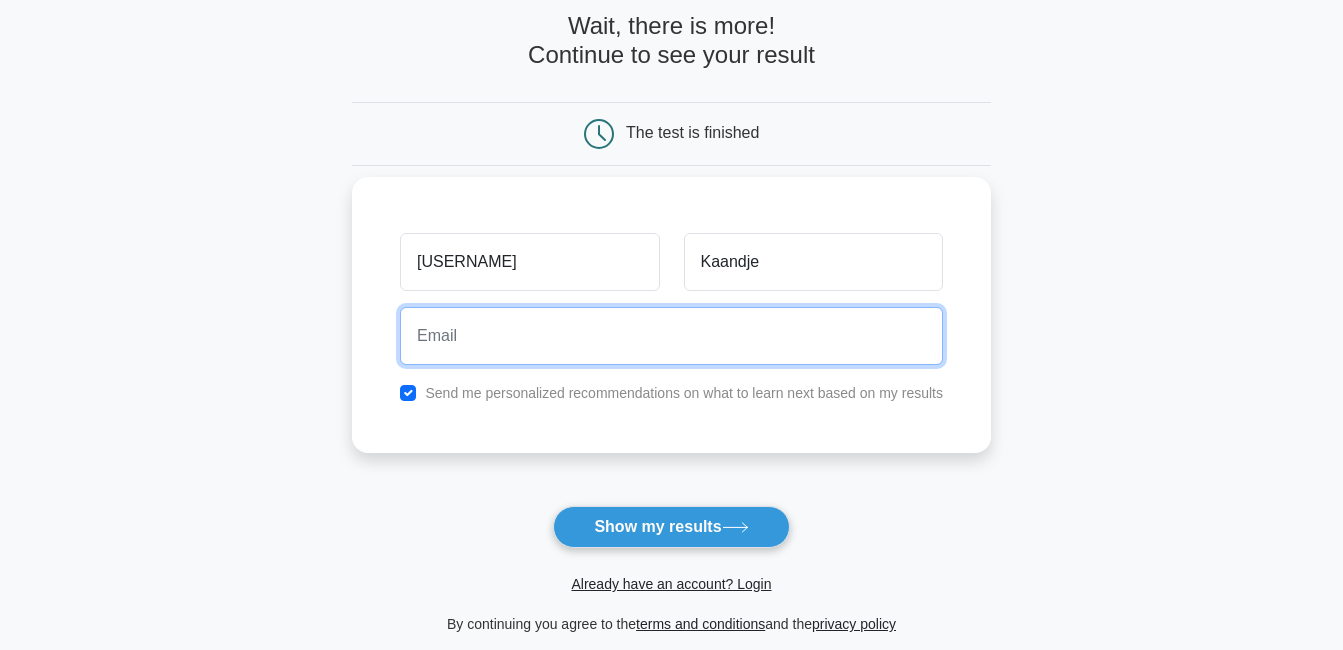 click at bounding box center [671, 336] 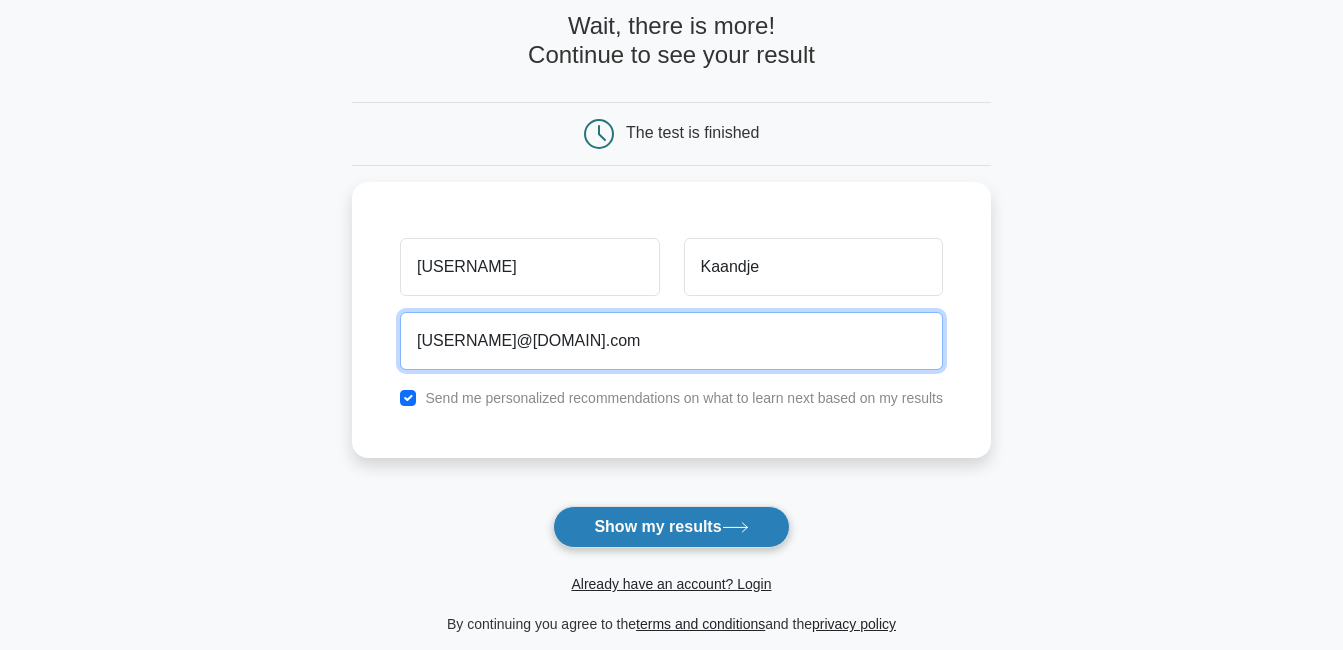type on "thomaskaandje@gmail.com" 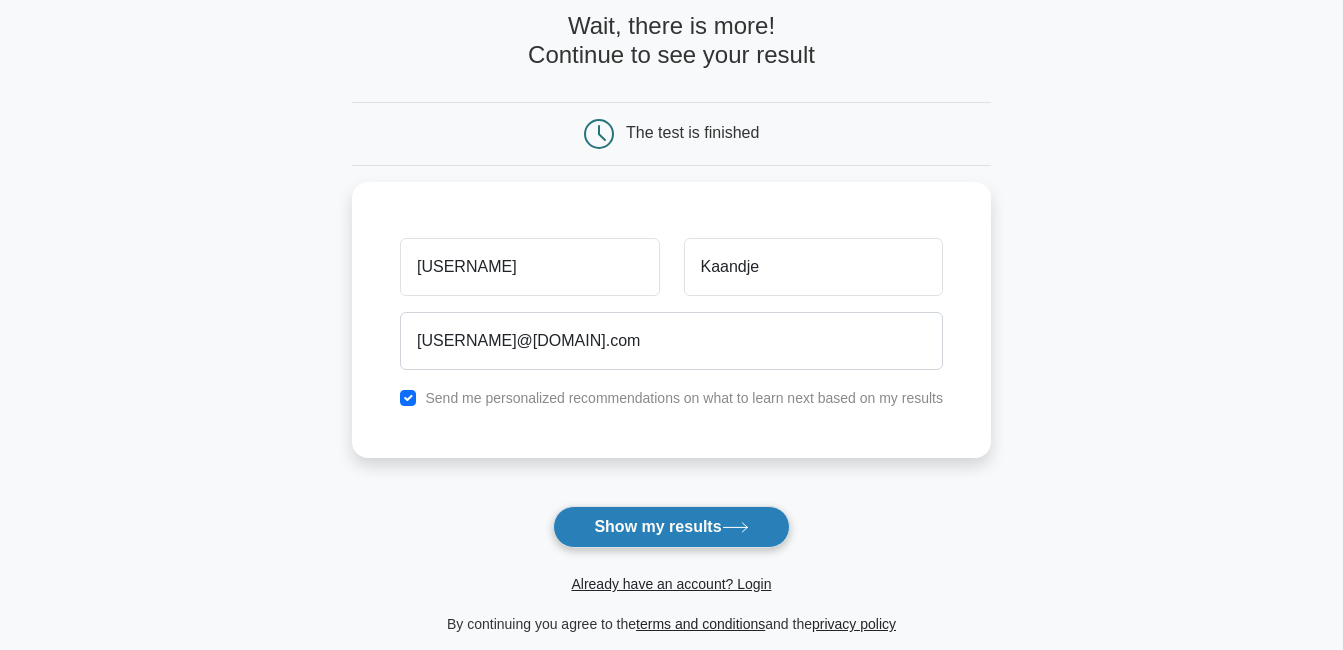 click on "Show my results" at bounding box center (671, 527) 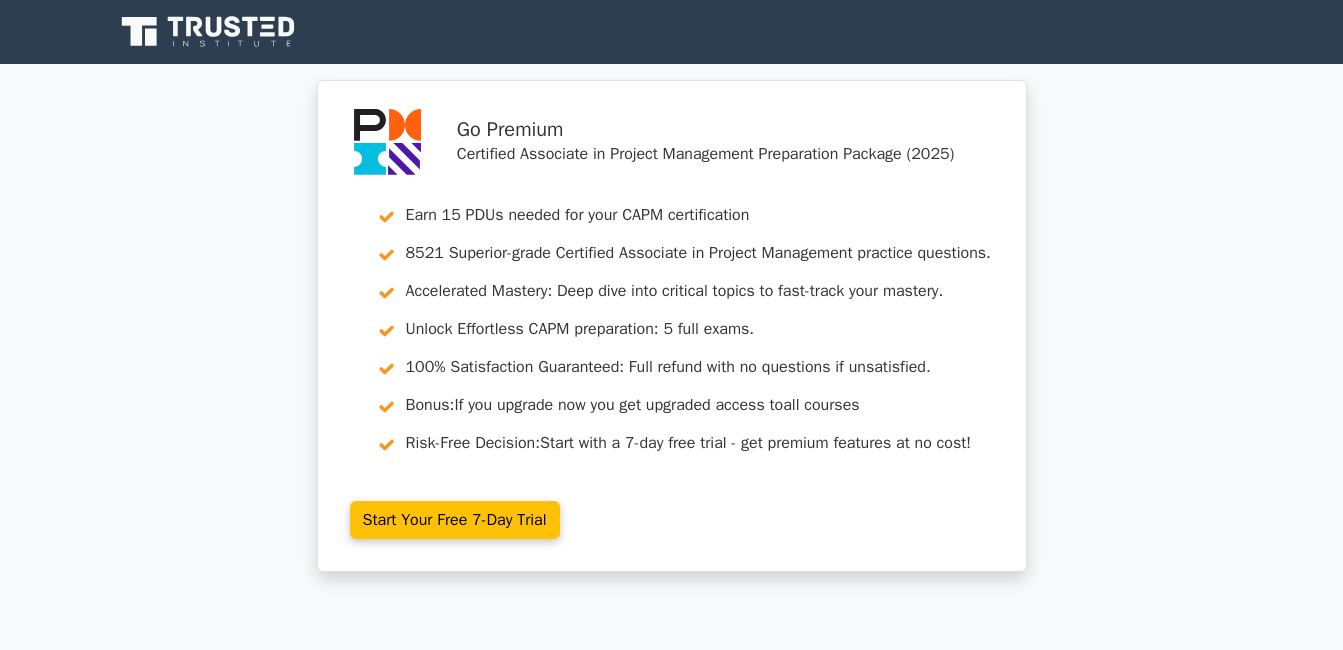 scroll, scrollTop: 0, scrollLeft: 0, axis: both 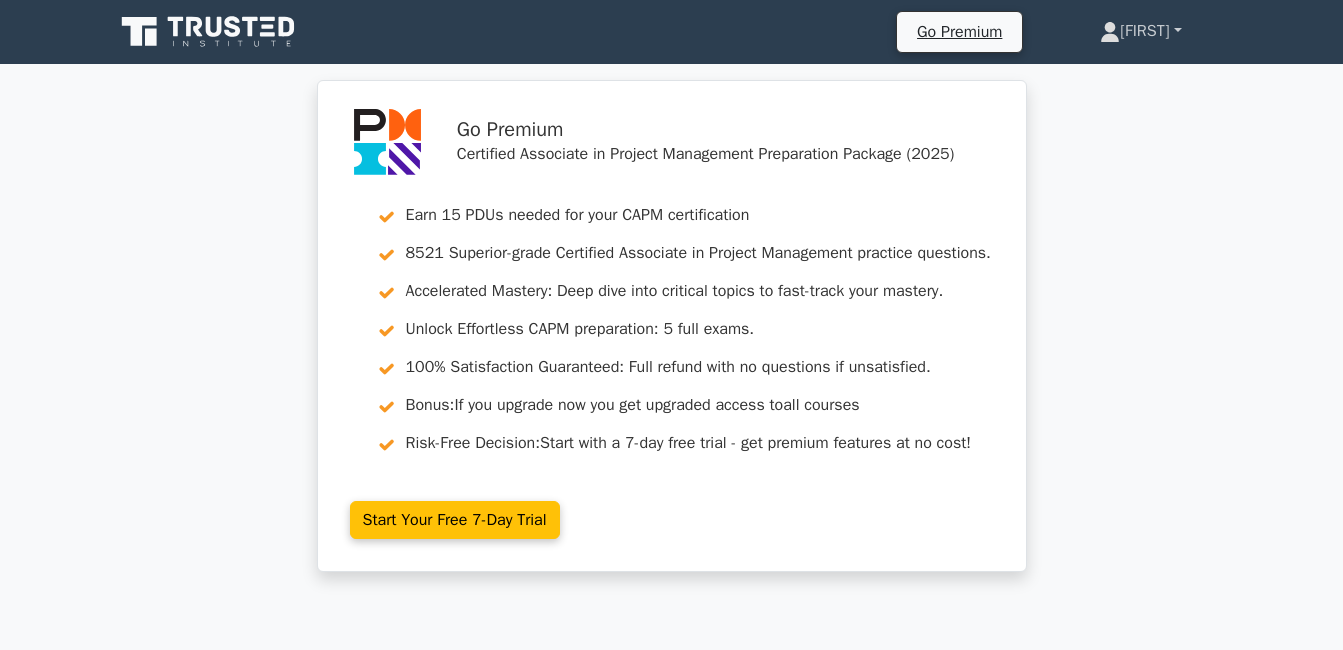 click on "[FIRST]" at bounding box center [1140, 31] 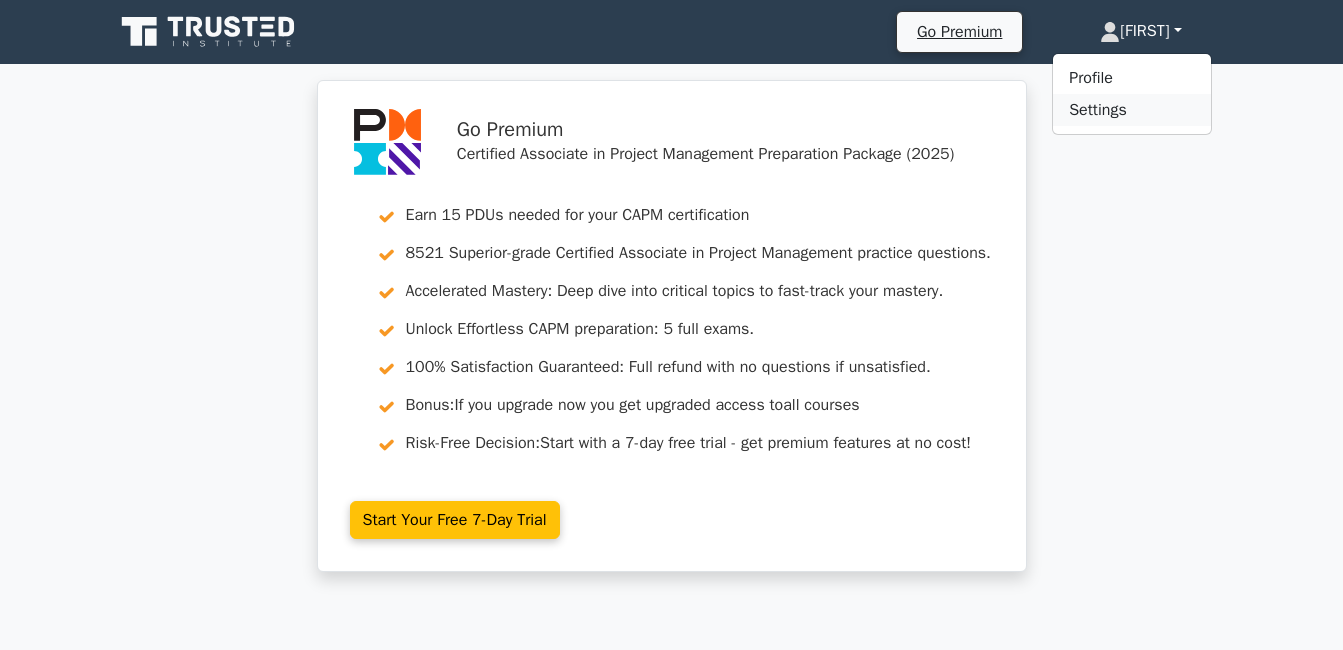 click on "Settings" at bounding box center (1132, 110) 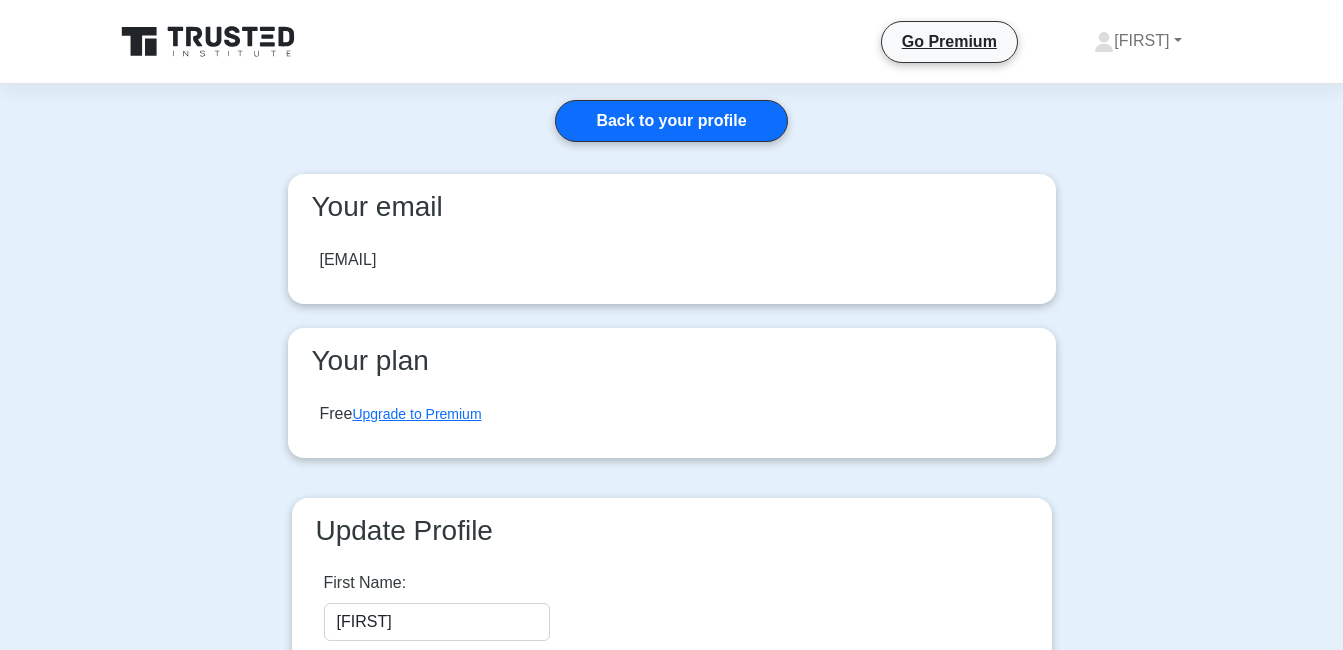 scroll, scrollTop: 0, scrollLeft: 0, axis: both 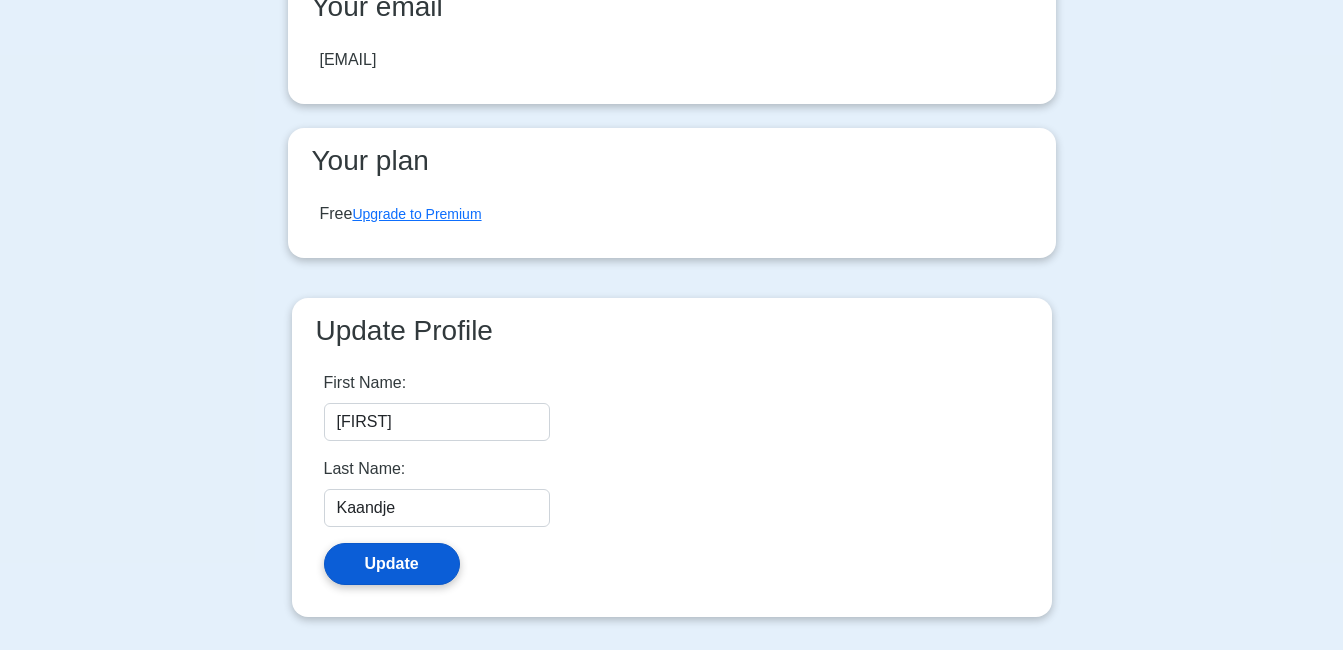 click on "Update" at bounding box center [392, 564] 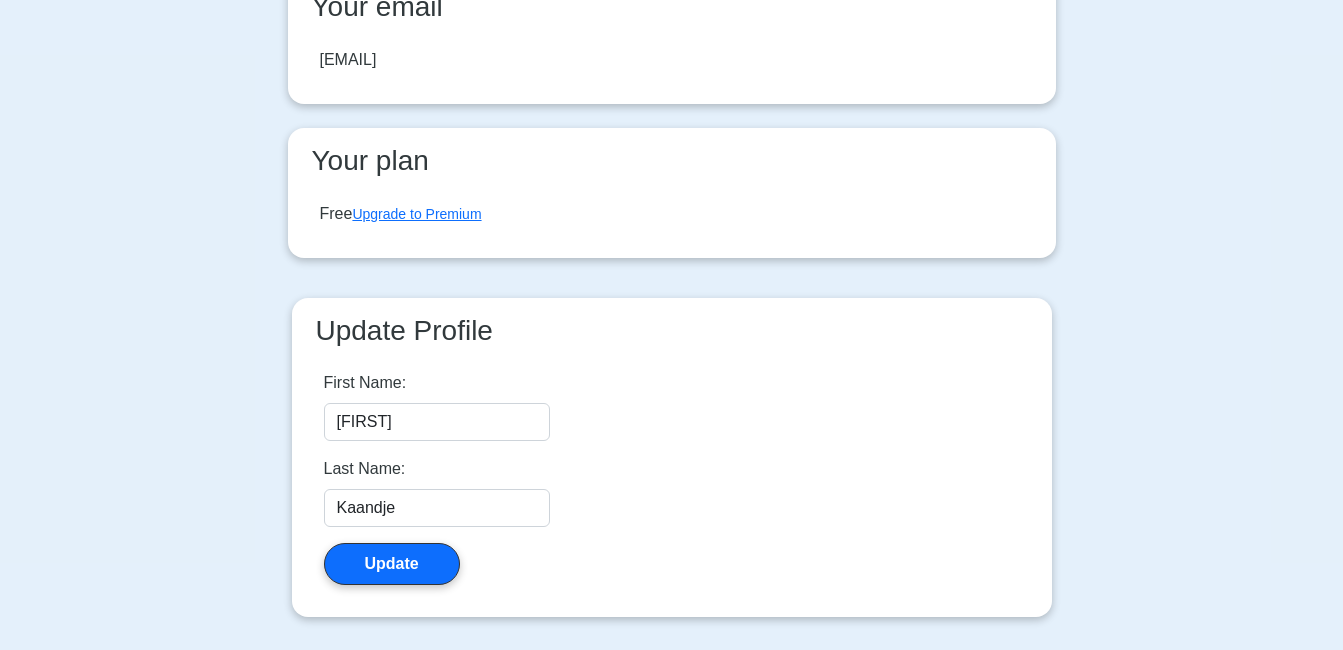 scroll, scrollTop: 148, scrollLeft: 0, axis: vertical 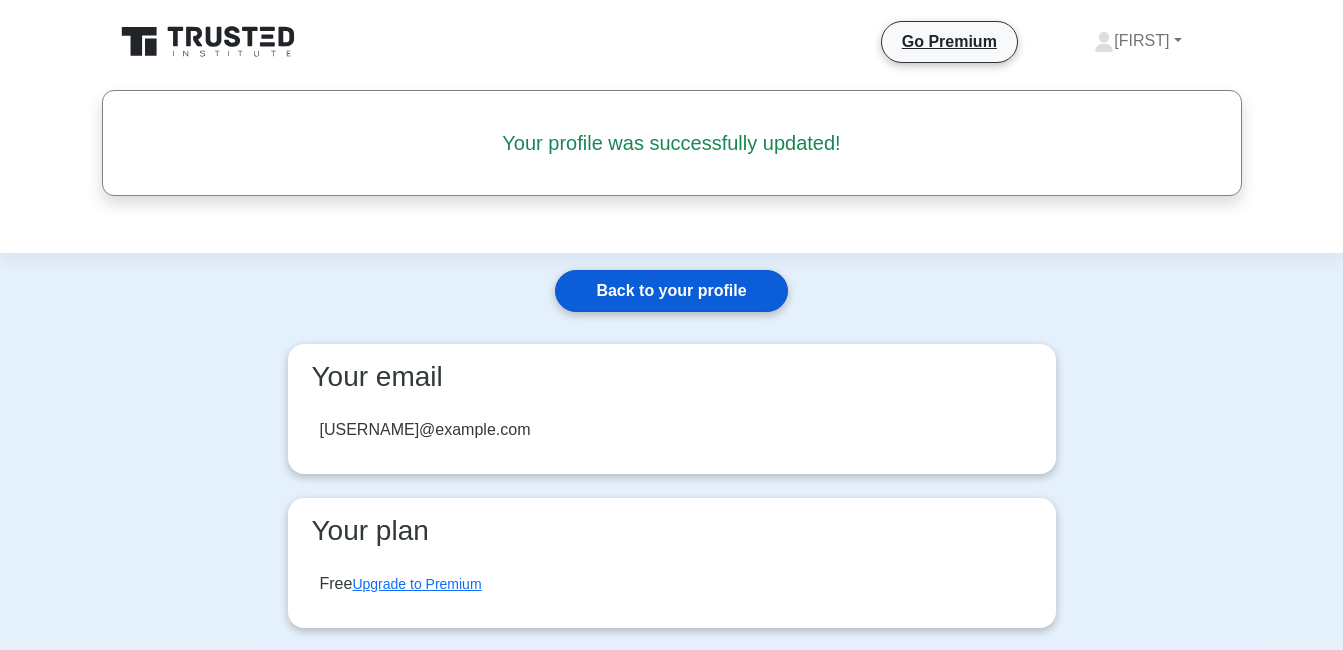 click on "Back to your profile" at bounding box center (671, 291) 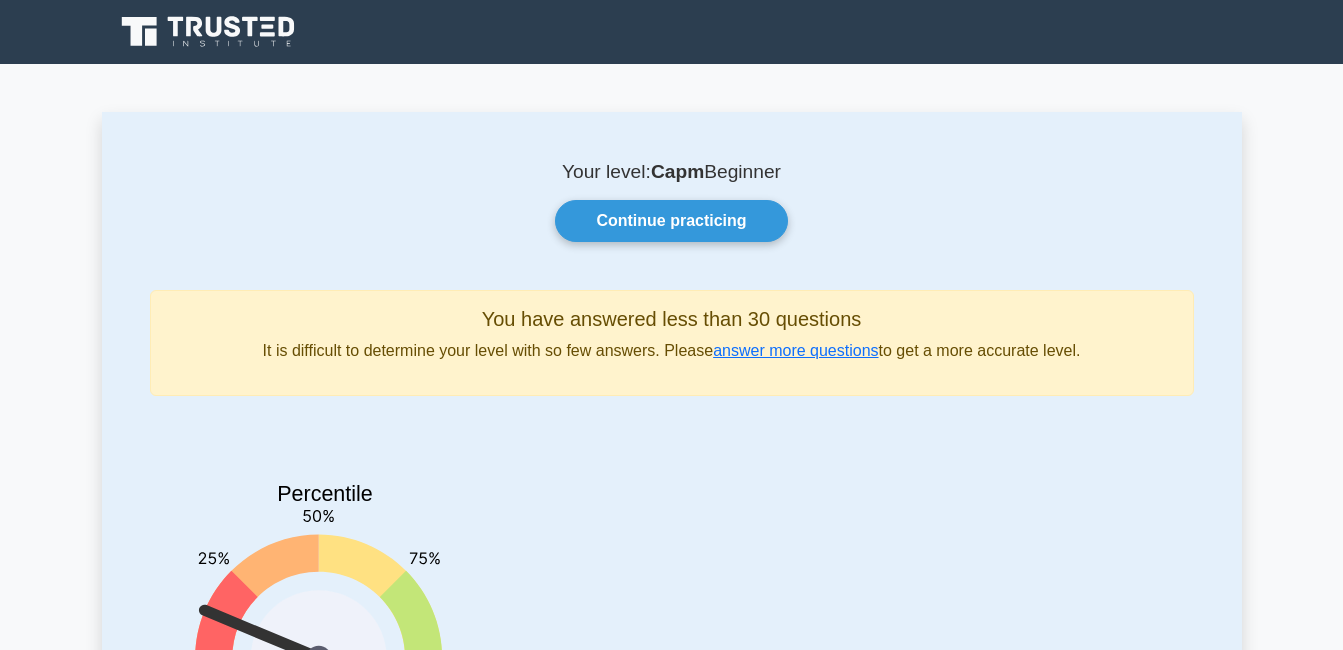 scroll, scrollTop: 0, scrollLeft: 0, axis: both 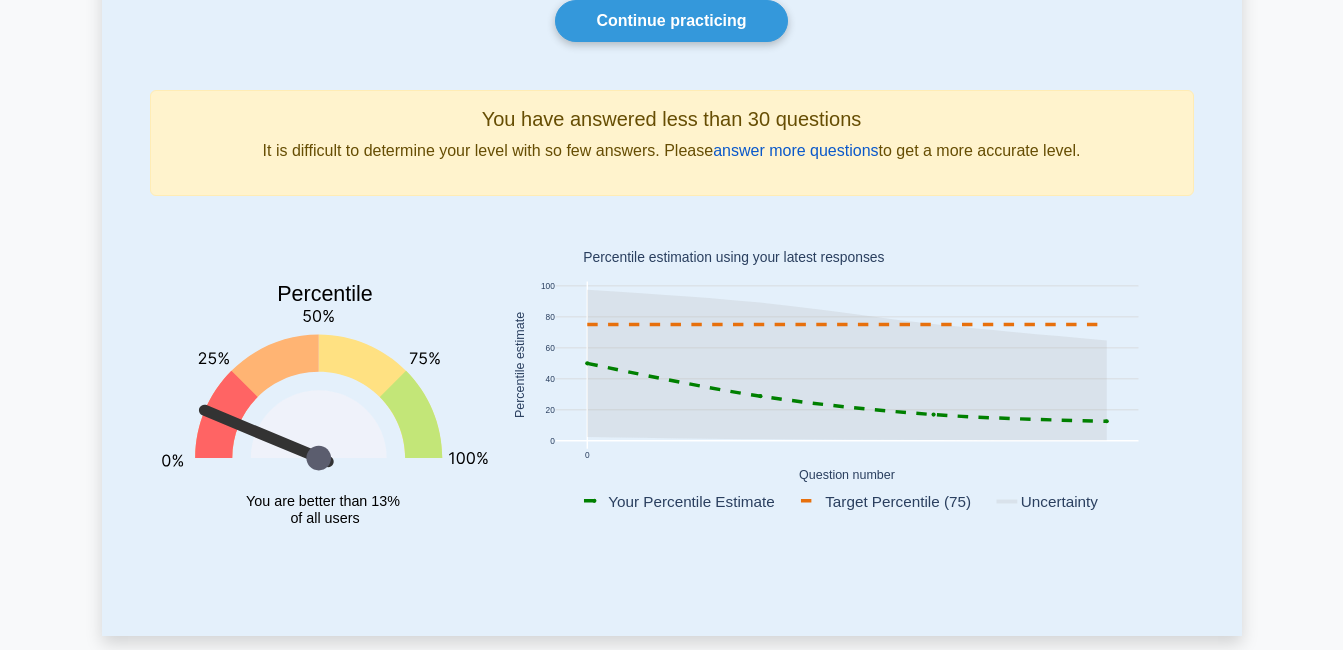 click on "answer more questions" at bounding box center [795, 150] 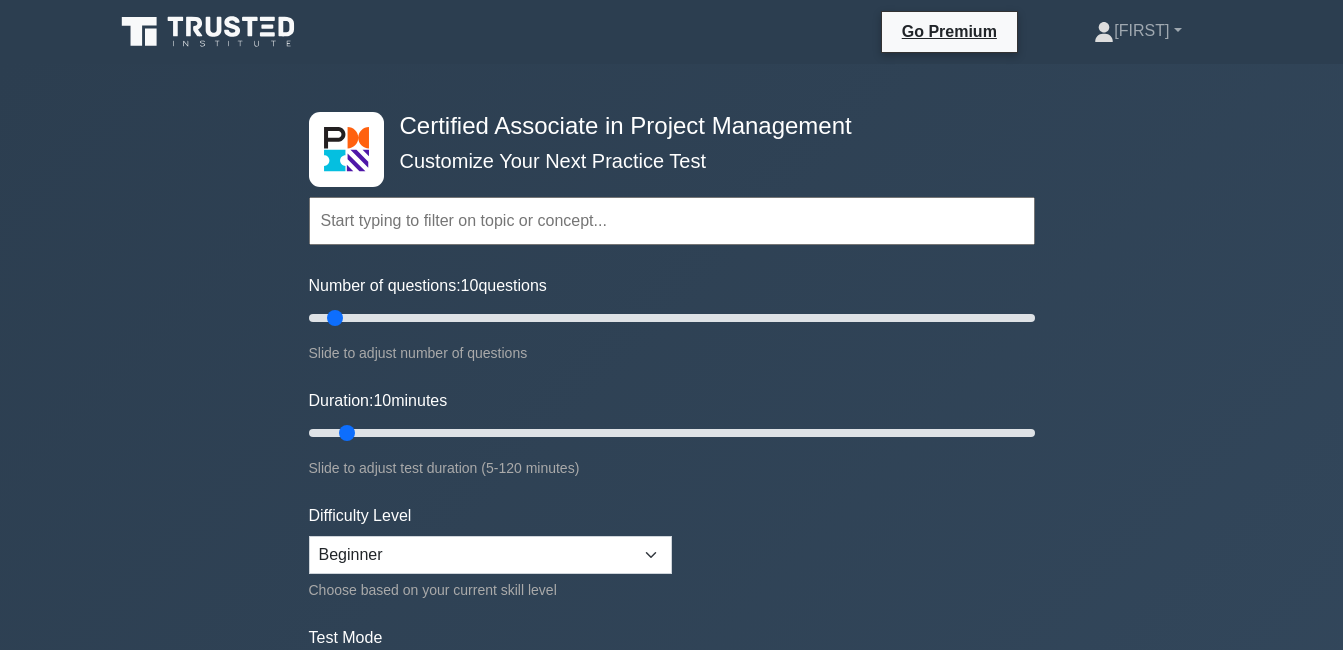 scroll, scrollTop: 0, scrollLeft: 0, axis: both 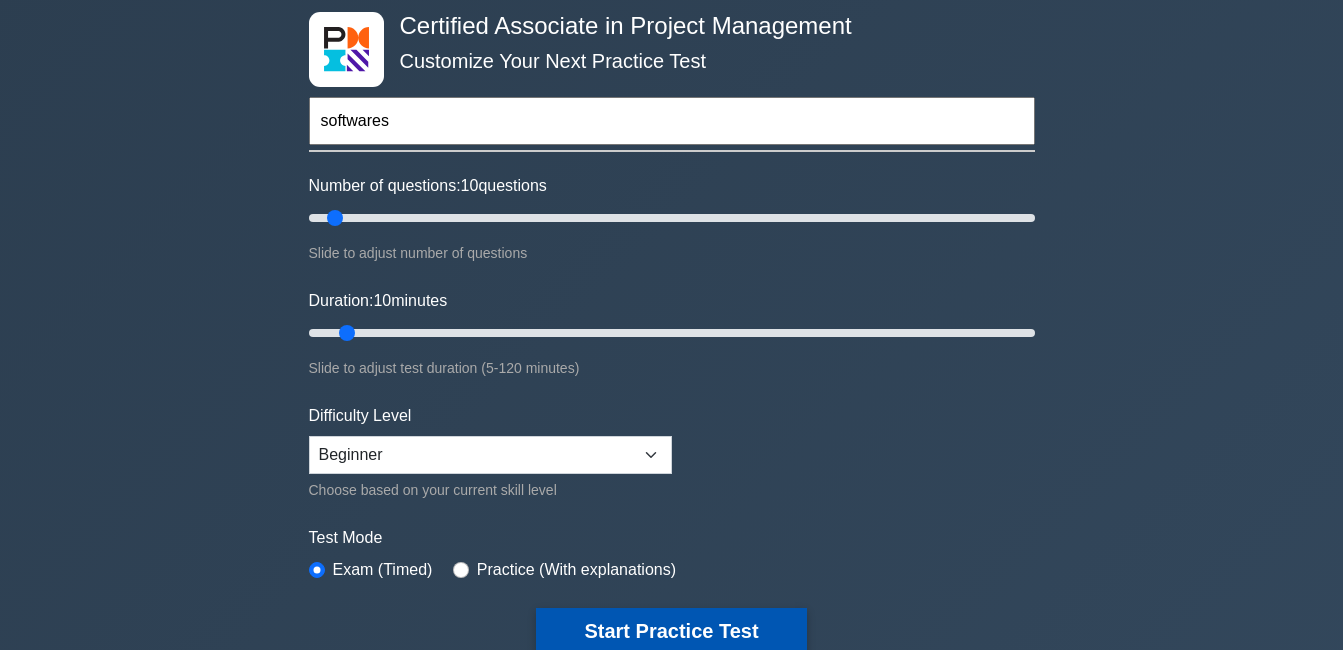 type on "softwares" 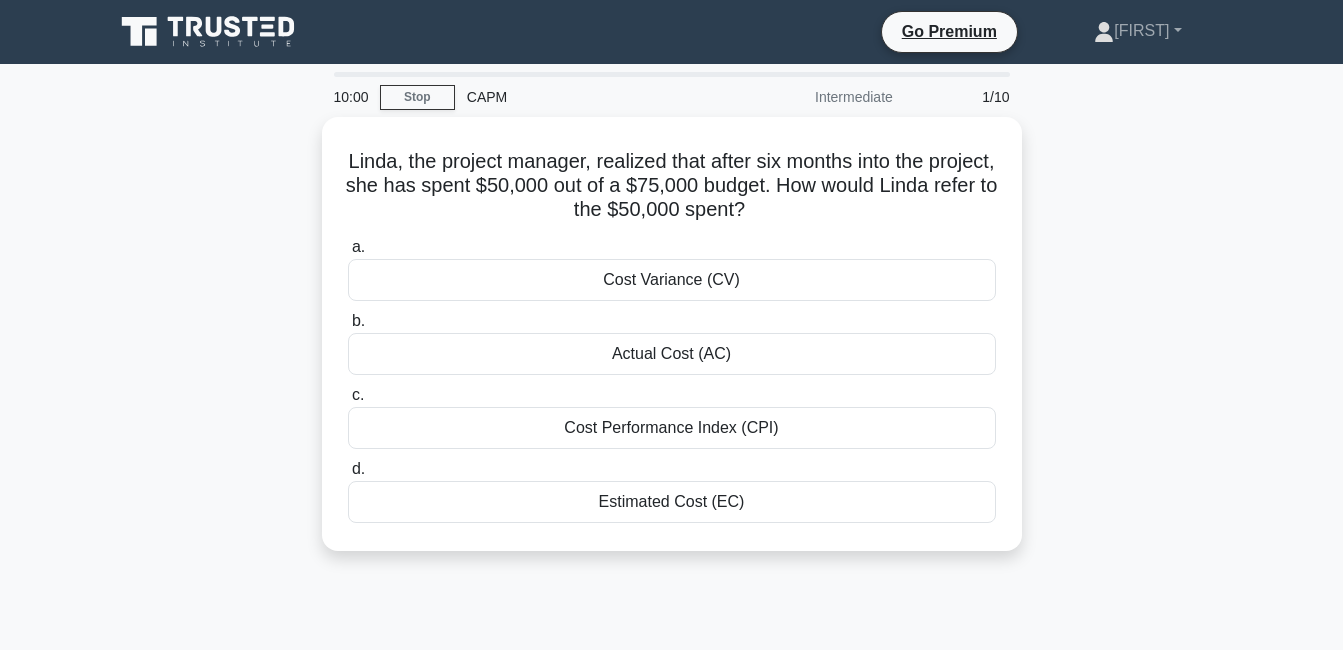 scroll, scrollTop: 0, scrollLeft: 0, axis: both 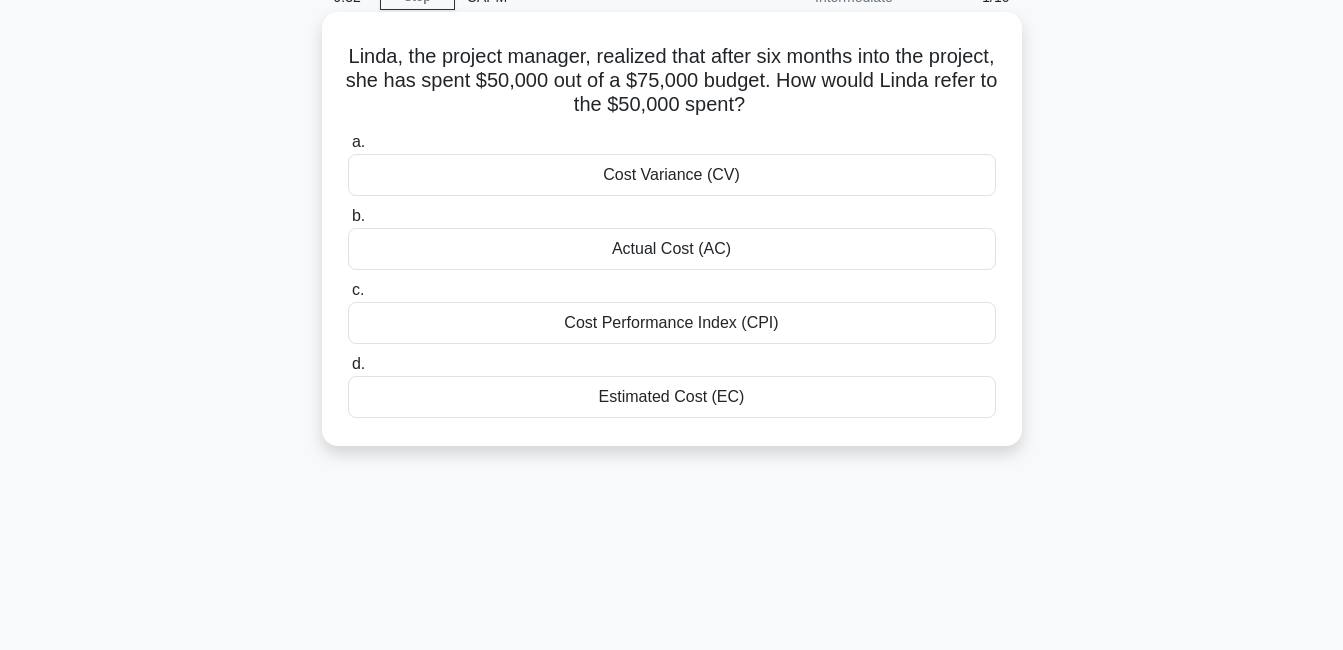 click on "Estimated Cost (EC)" at bounding box center [672, 397] 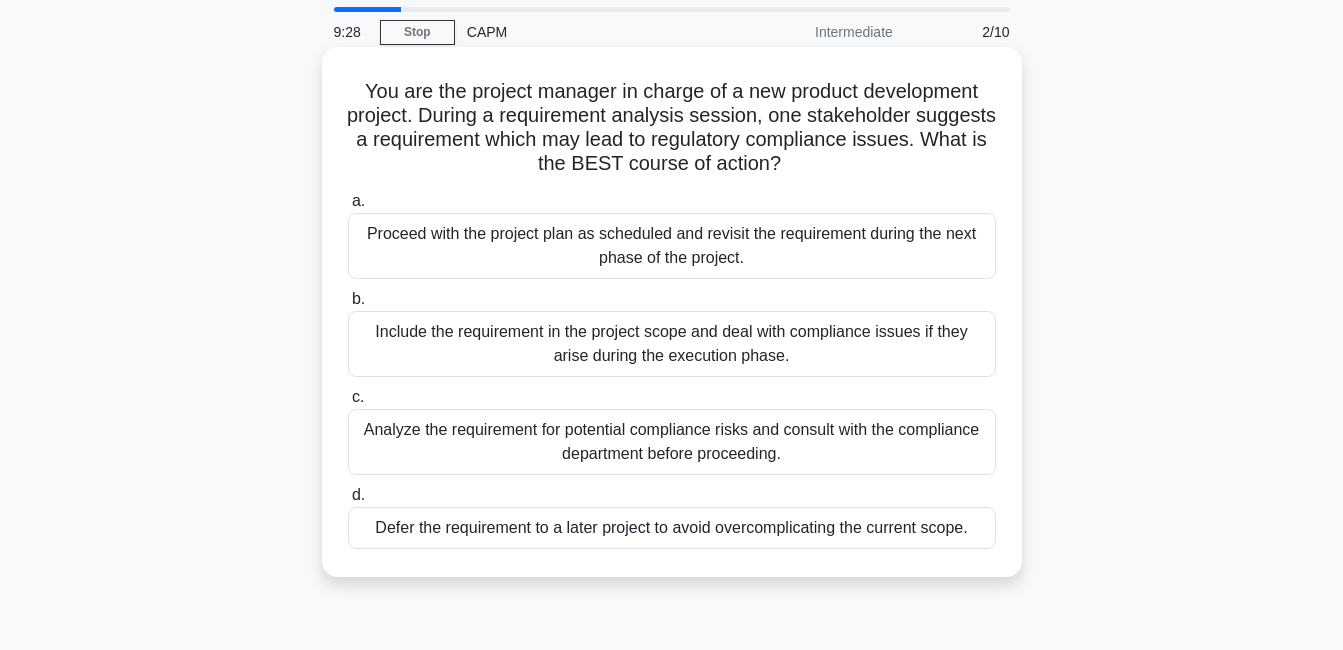 scroll, scrollTop: 100, scrollLeft: 0, axis: vertical 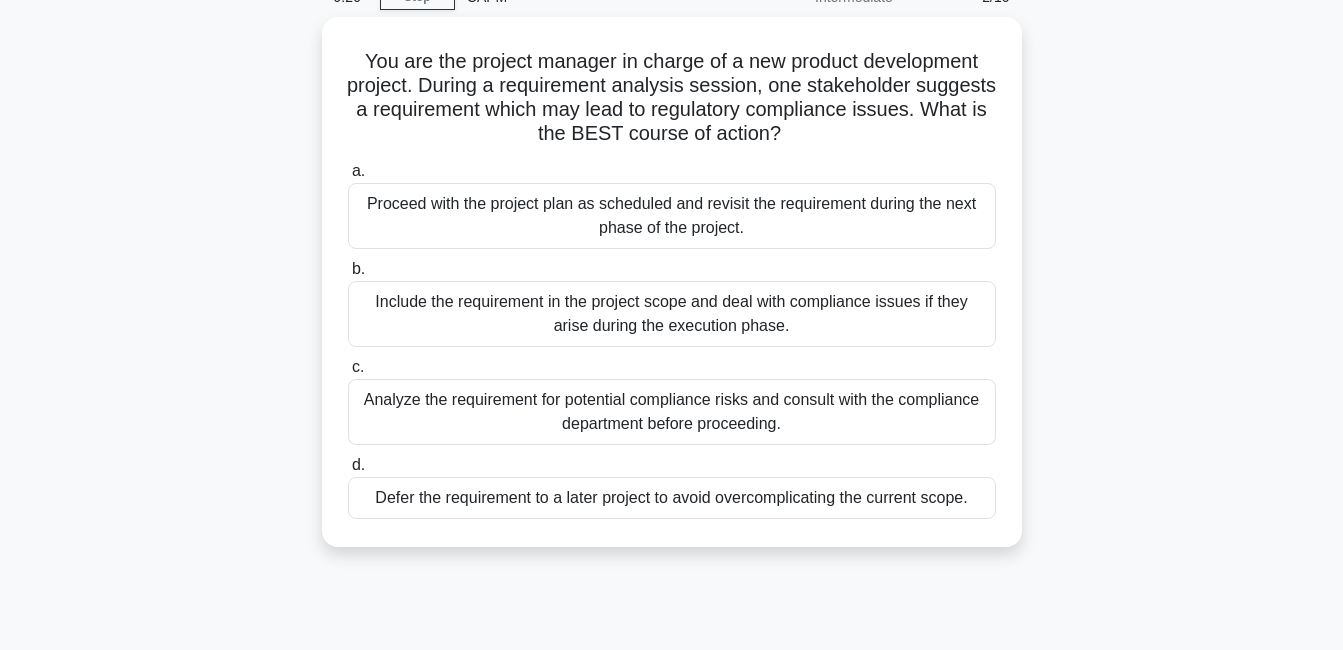 click on "You are the project manager in charge of a new product development project. During a requirement analysis session, one stakeholder suggests a requirement which may lead to regulatory compliance issues. What is the BEST course of action?
.spinner_0XTQ{transform-origin:center;animation:spinner_y6GP .75s linear infinite}@keyframes spinner_y6GP{100%{transform:rotate(360deg)}}
a.
b." at bounding box center (672, 294) 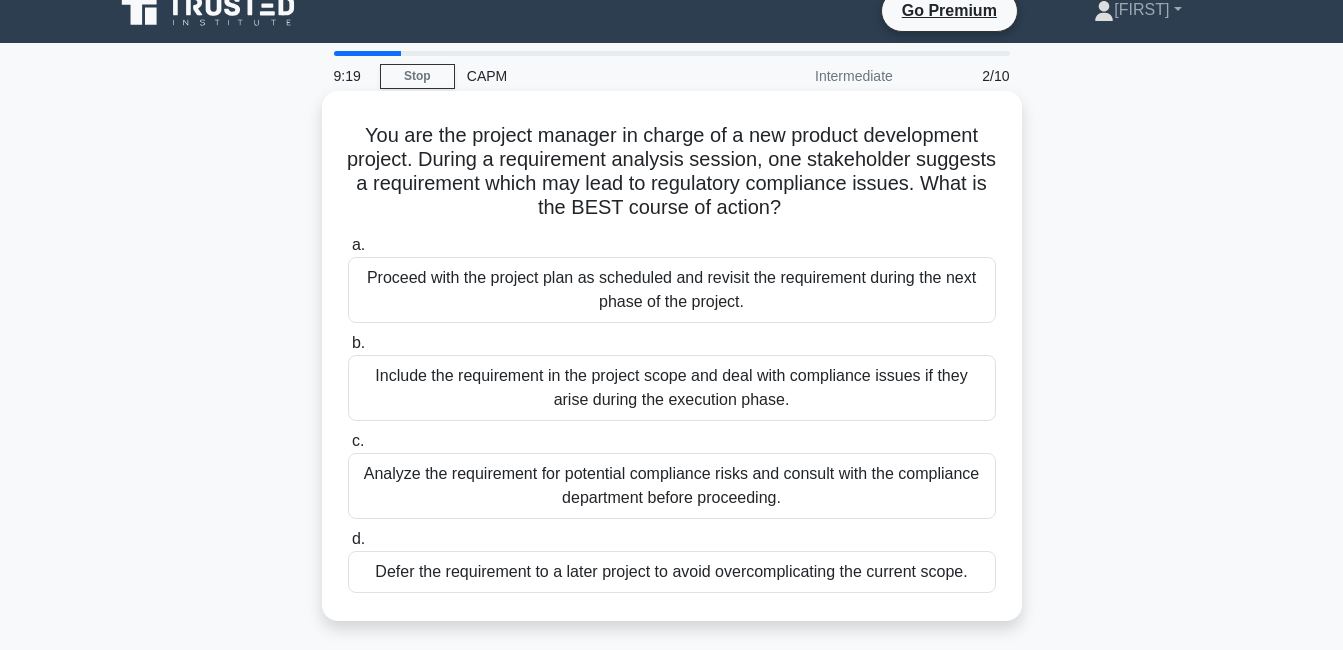 scroll, scrollTop: 0, scrollLeft: 0, axis: both 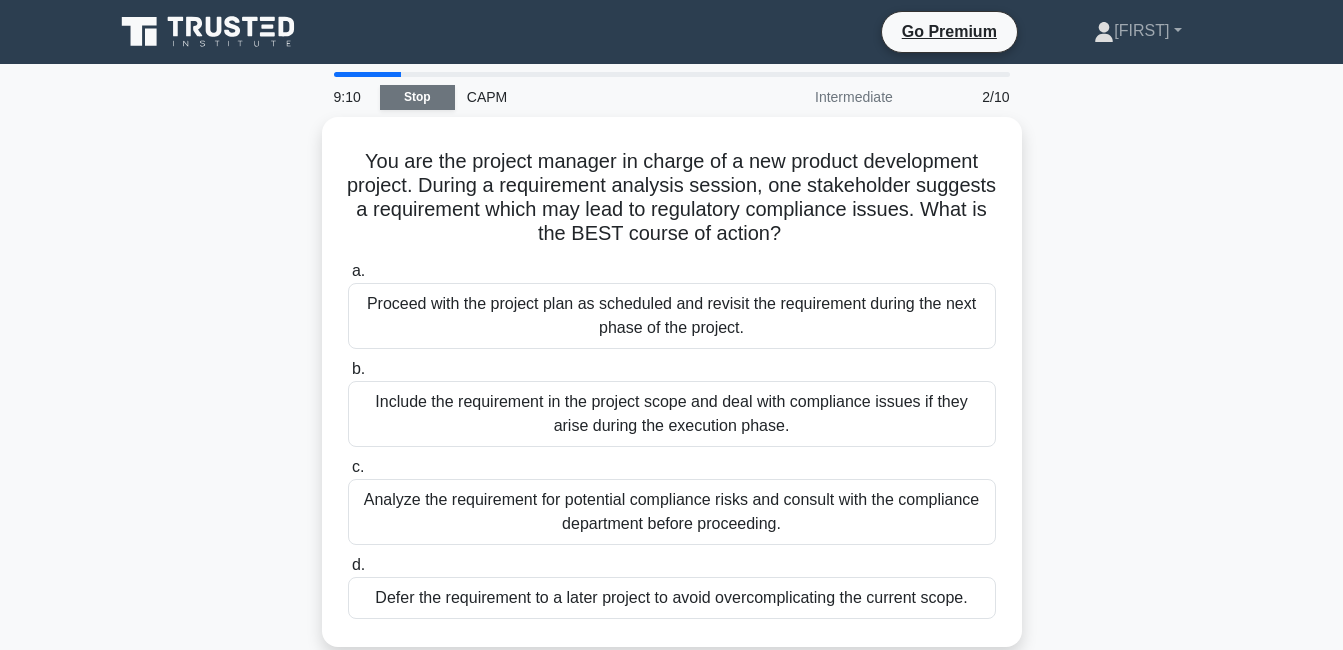 click on "Stop" at bounding box center (417, 97) 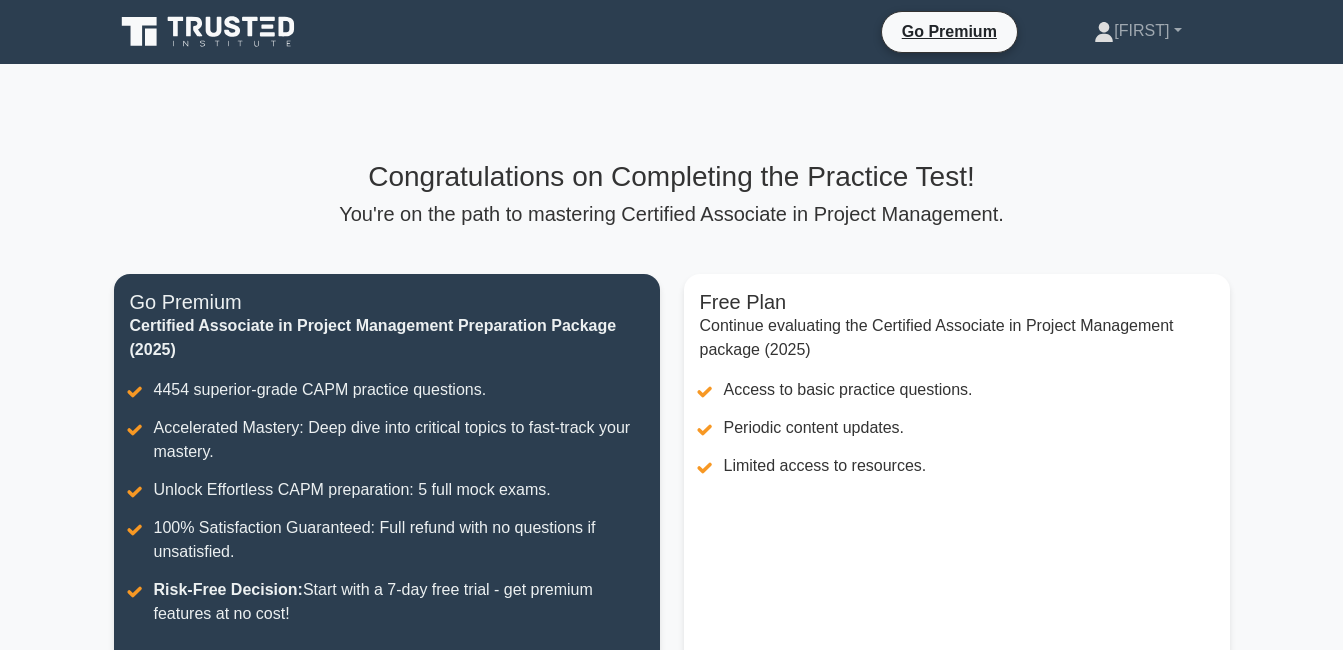 scroll, scrollTop: 0, scrollLeft: 0, axis: both 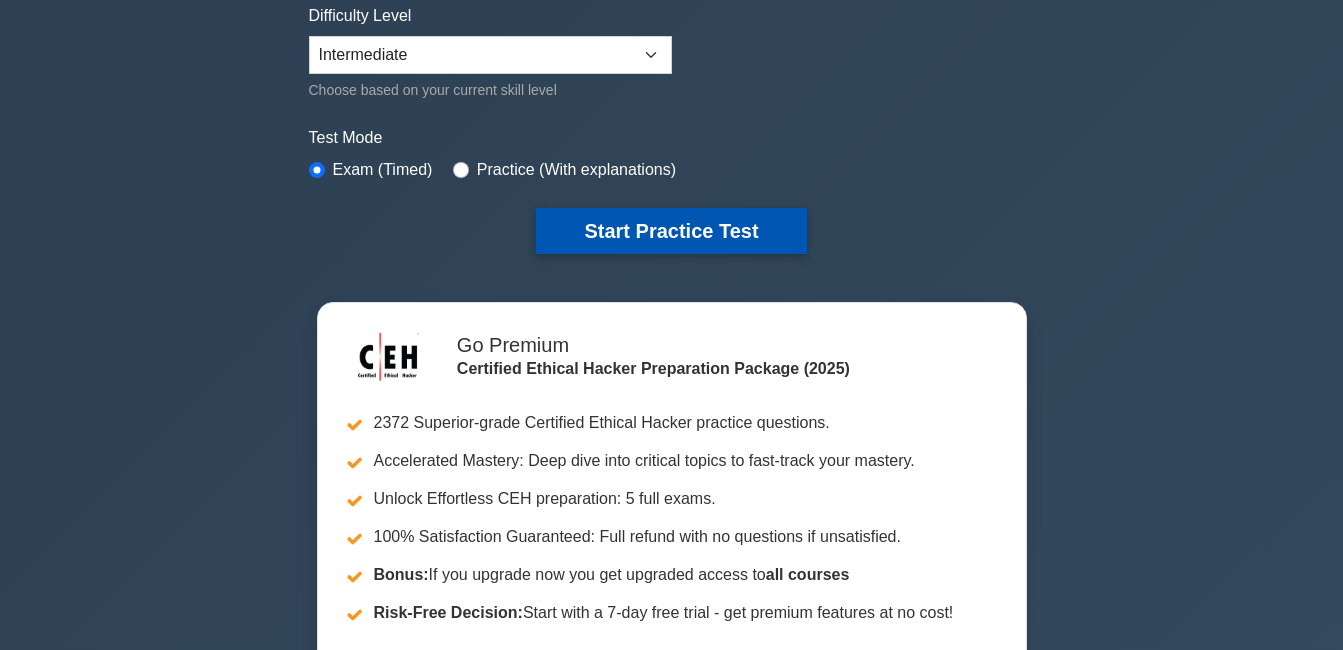 click on "Start Practice Test" at bounding box center (671, 231) 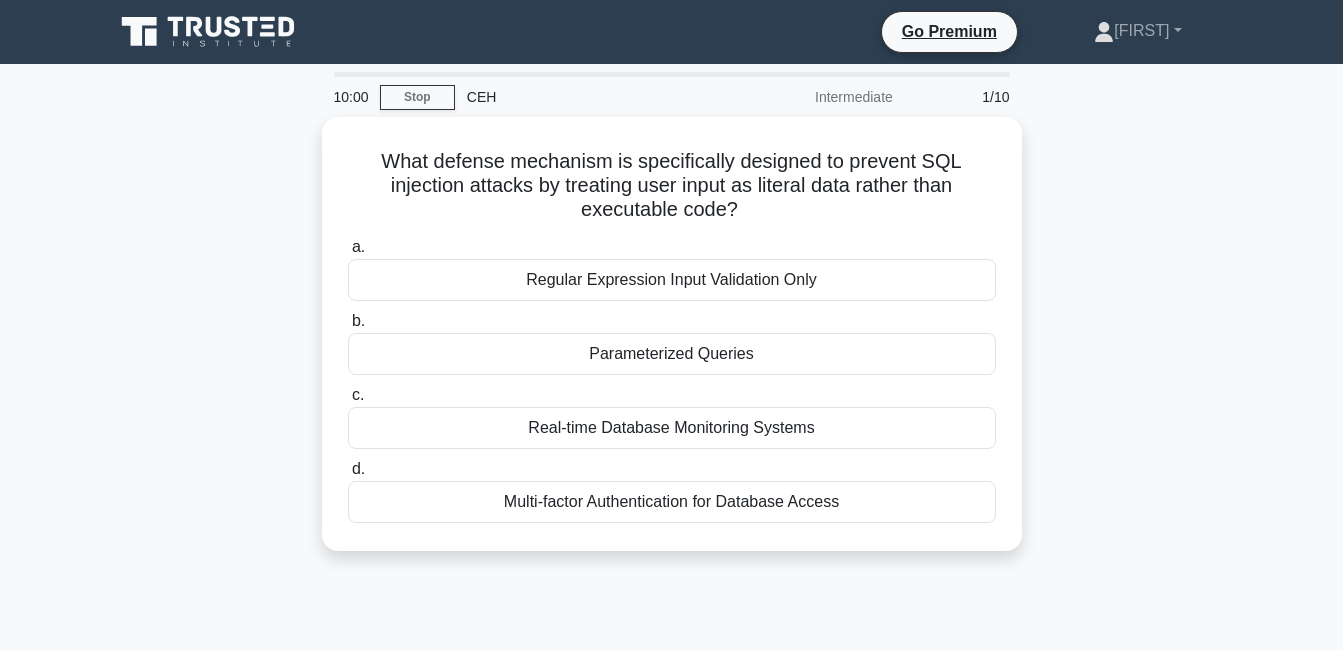 scroll, scrollTop: 0, scrollLeft: 0, axis: both 